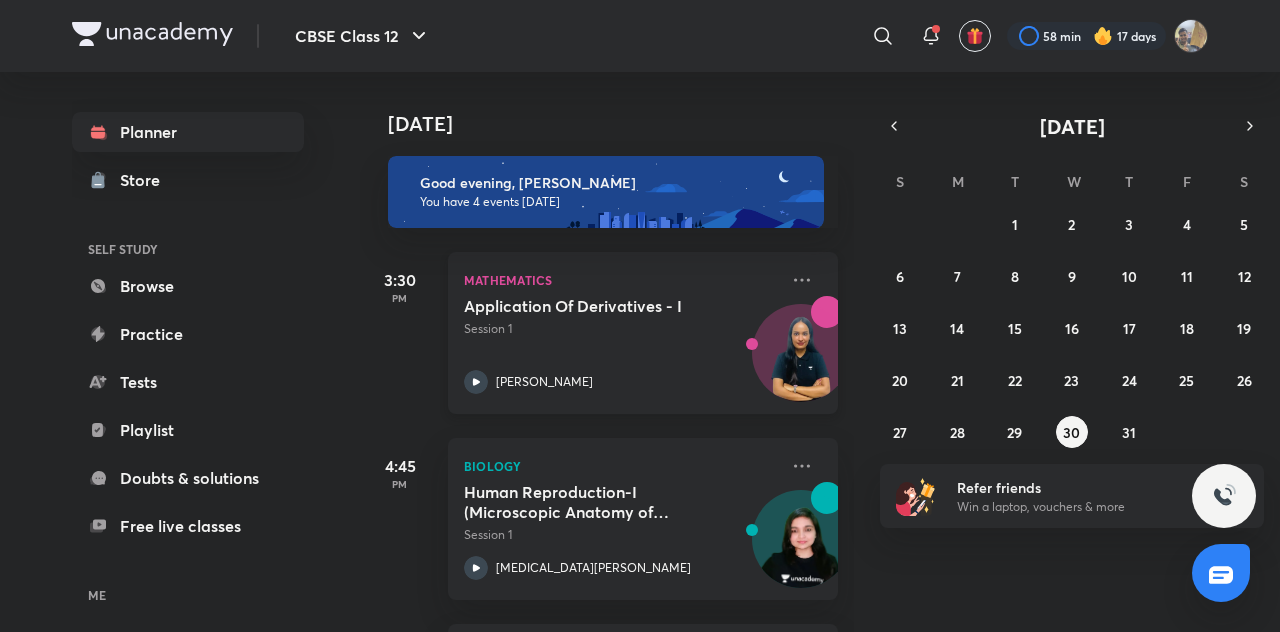 scroll, scrollTop: 0, scrollLeft: 0, axis: both 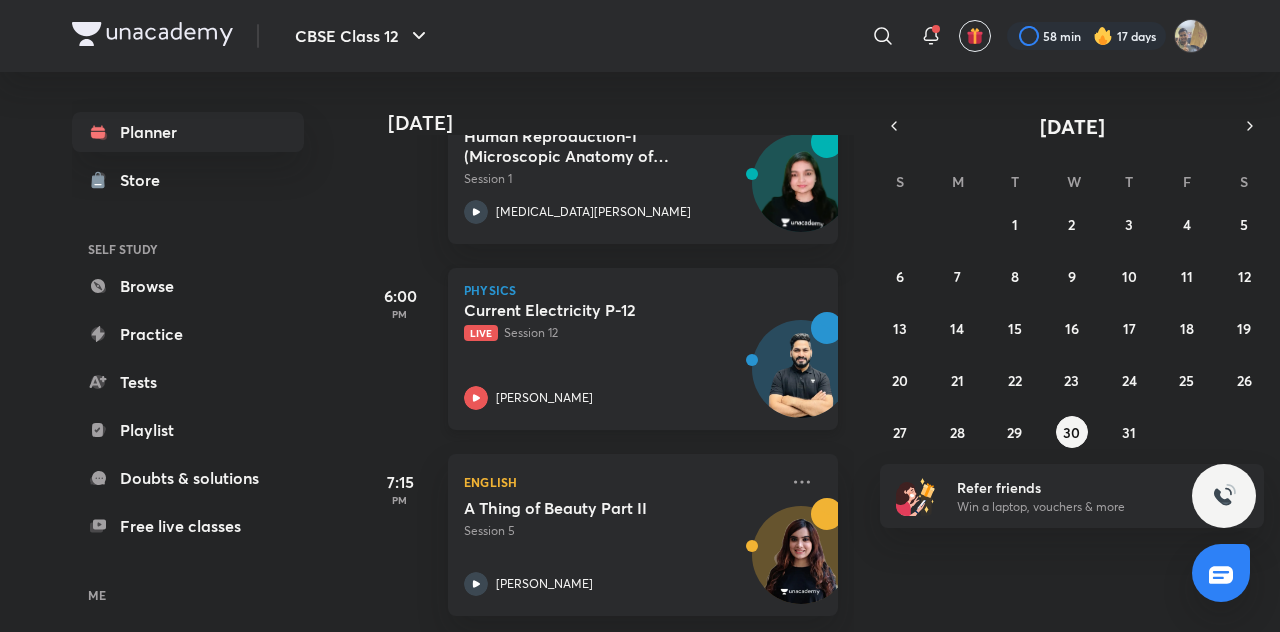 click on "Current Electricity P-12 Live Session 12 [PERSON_NAME]" at bounding box center [621, 355] 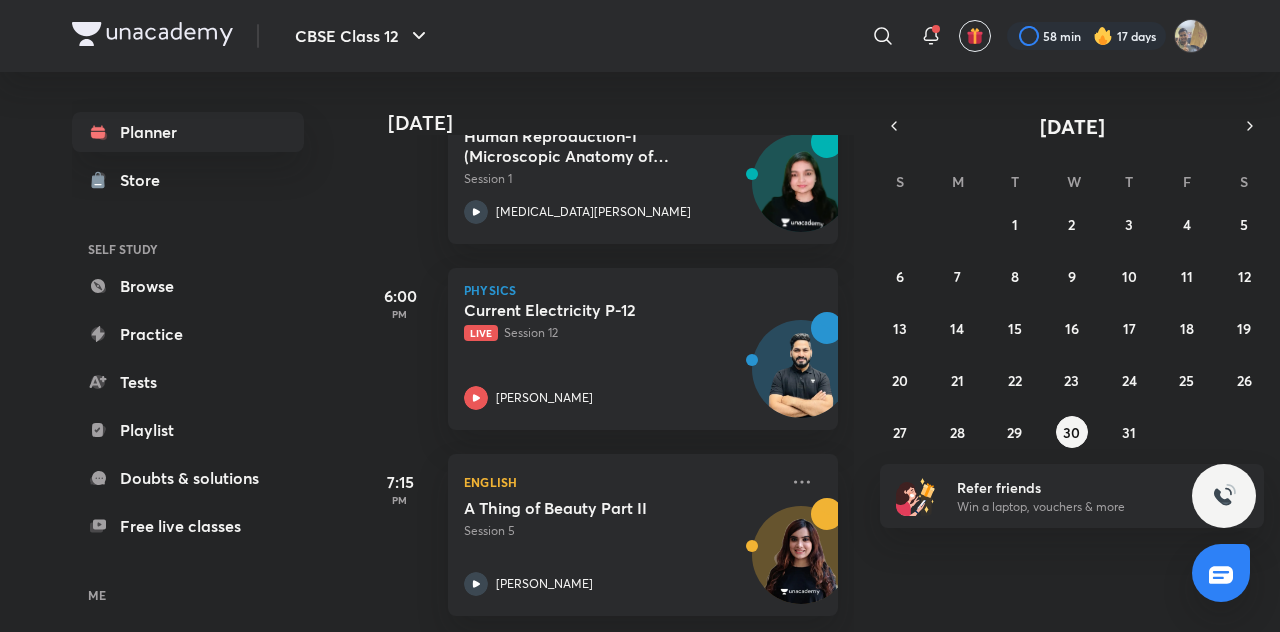 click on "[DATE] Good evening, [PERSON_NAME] You have 4 events [DATE] 3:30 PM Mathematics Application Of Derivatives - I Session 1 [PERSON_NAME] 4:45 PM Biology Human Reproduction-I (Microscopic Anatomy of Testis and Ovary) Session 1 [MEDICAL_DATA][PERSON_NAME] 6:00 PM Physics Current Electricity P-12 Live Session 12 [PERSON_NAME] 7:15 PM English  A Thing of Beauty Part II Session 5 [PERSON_NAME]" at bounding box center [818, 352] 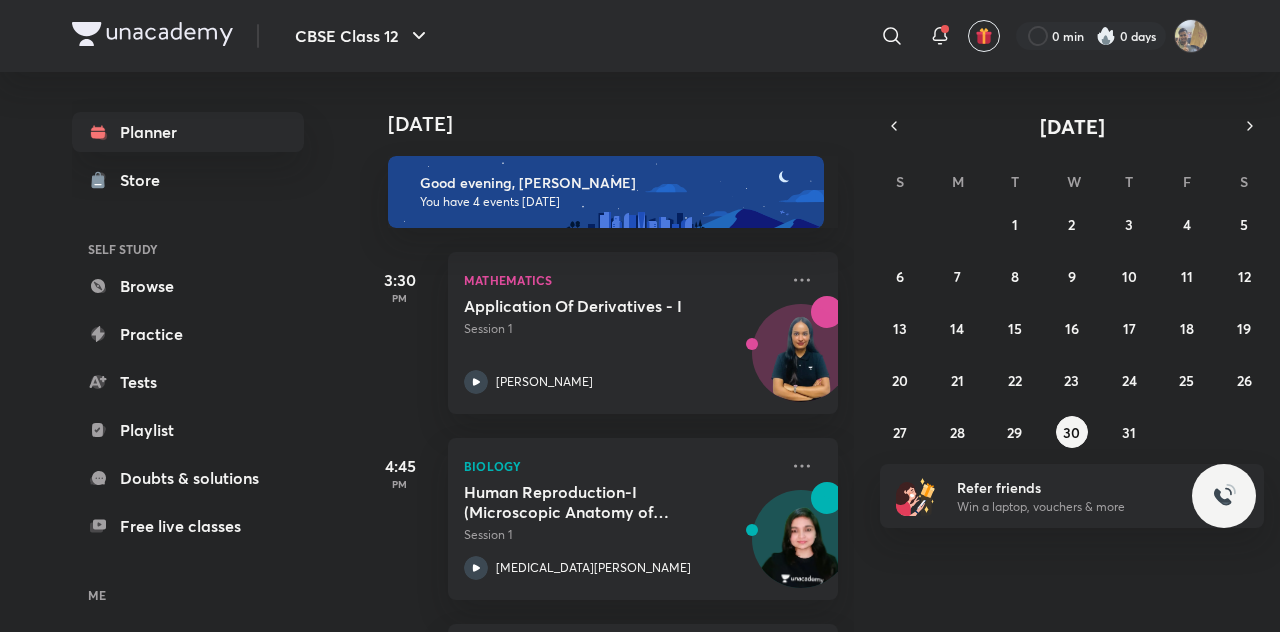 scroll, scrollTop: 0, scrollLeft: 0, axis: both 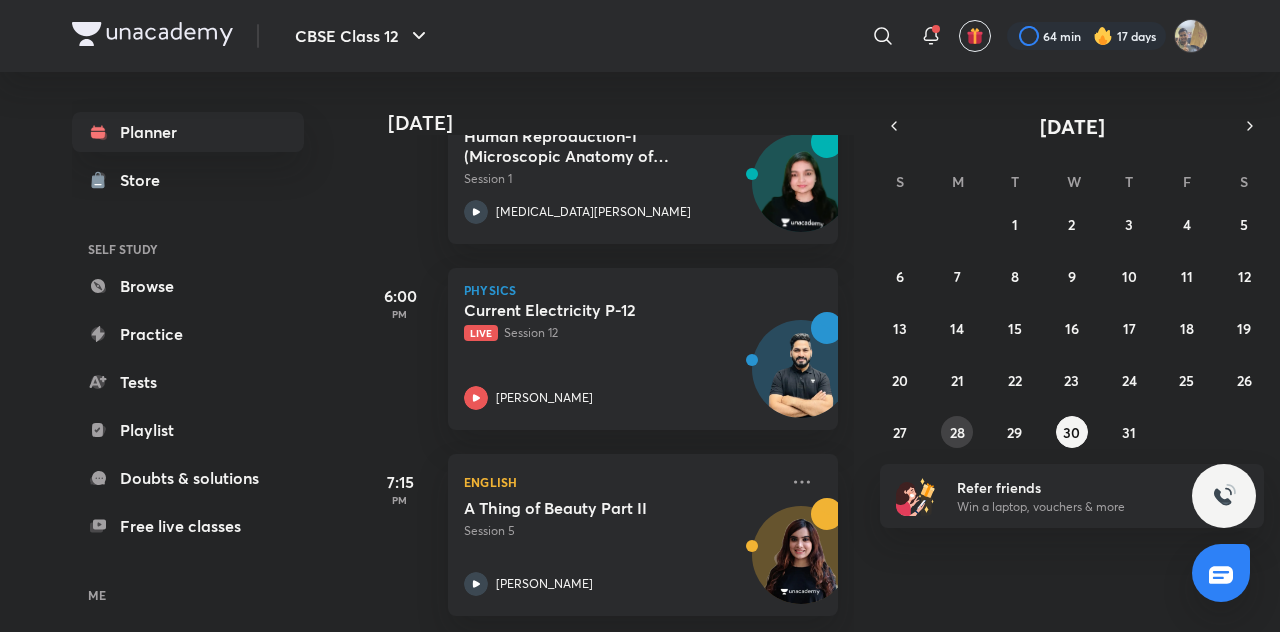 click on "28" at bounding box center [957, 432] 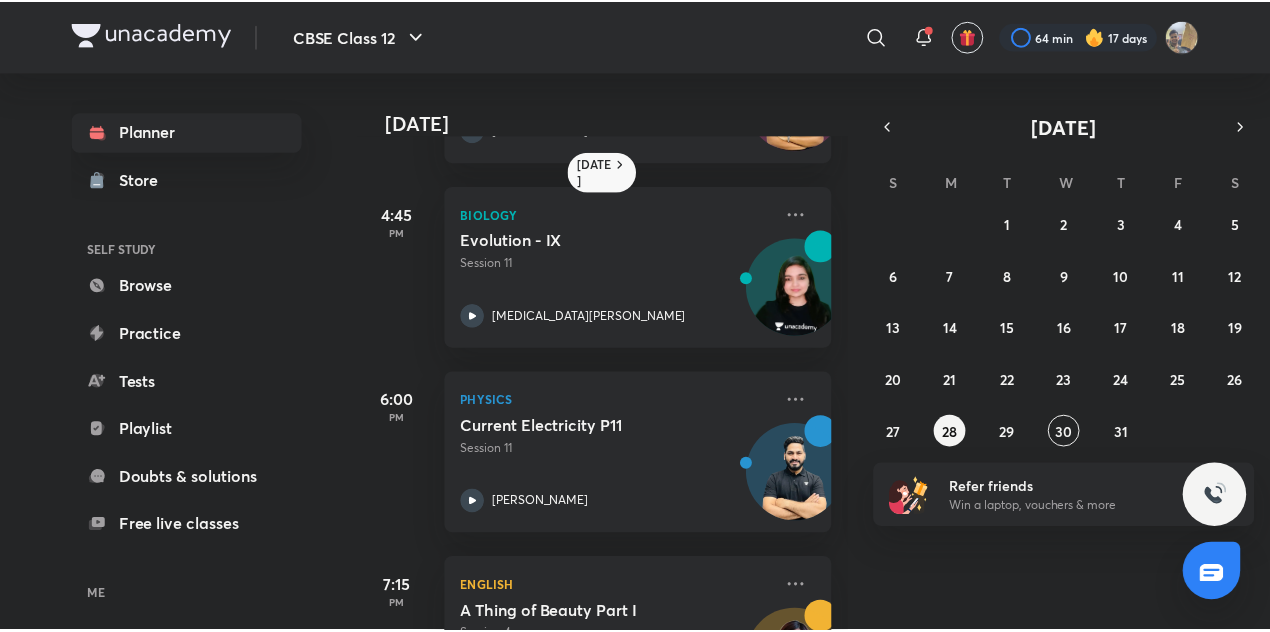 scroll, scrollTop: 544, scrollLeft: 0, axis: vertical 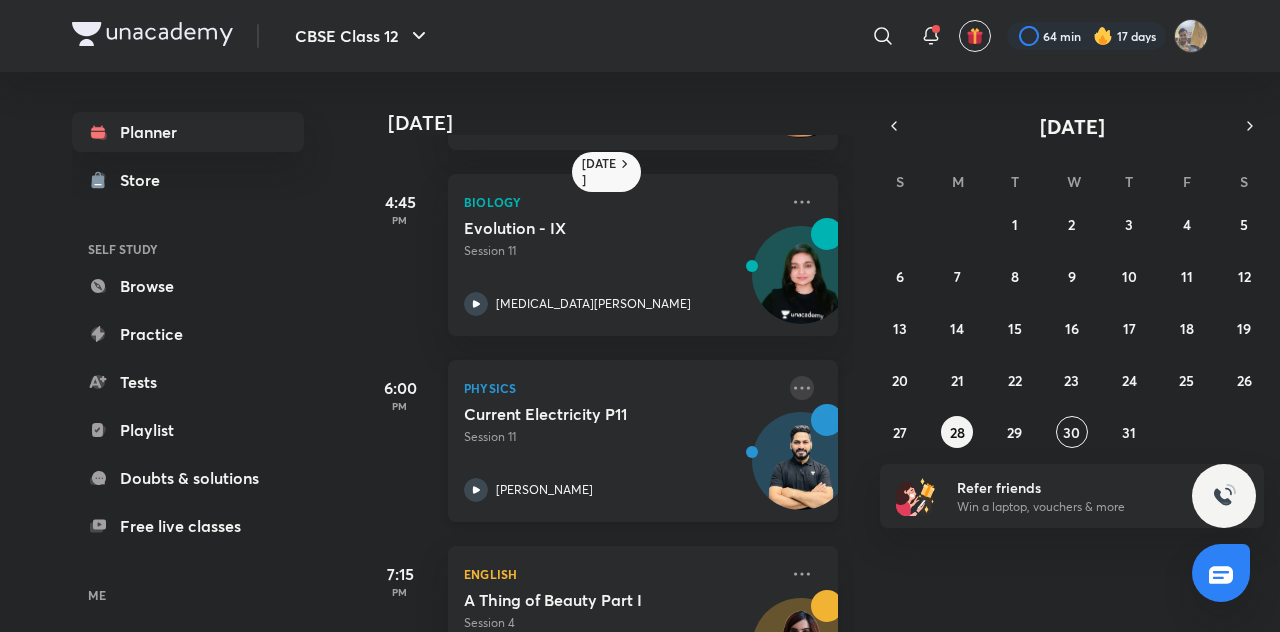 click 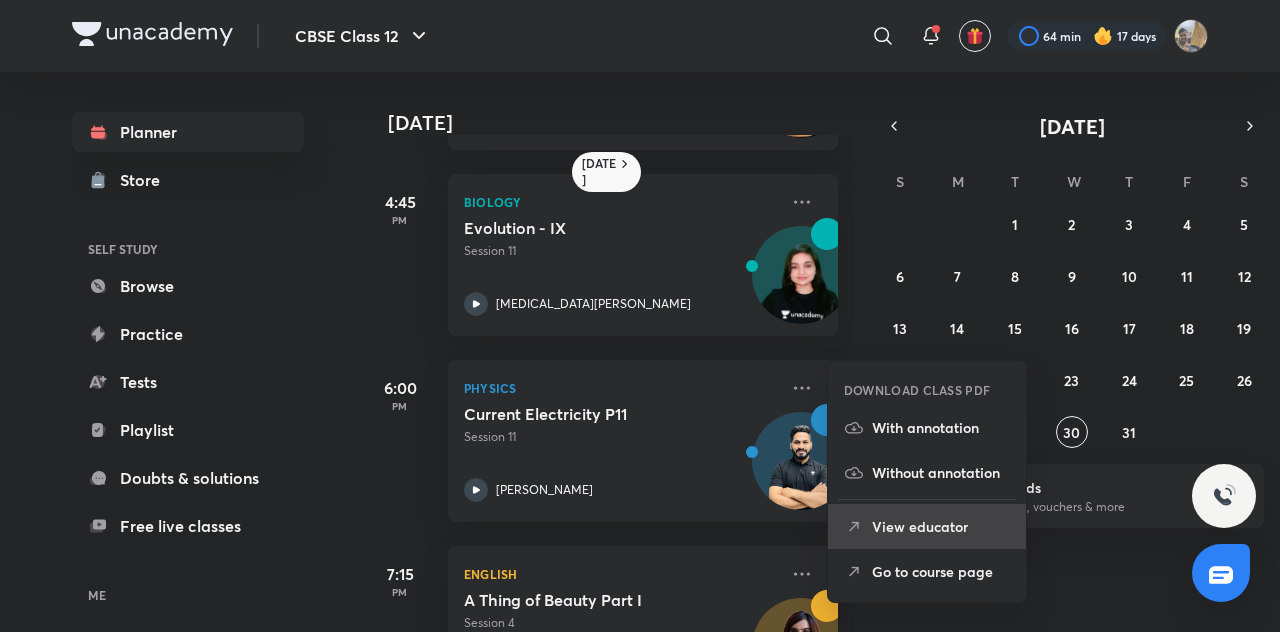click on "View educator" at bounding box center (941, 526) 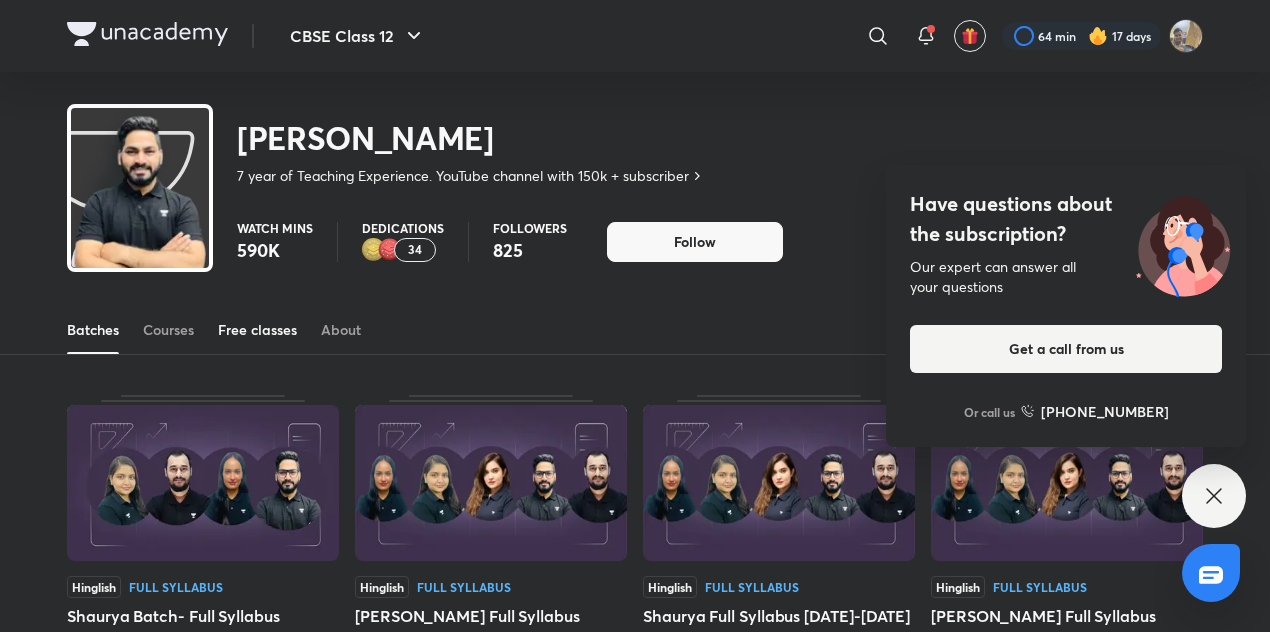 click on "Free classes" at bounding box center [257, 330] 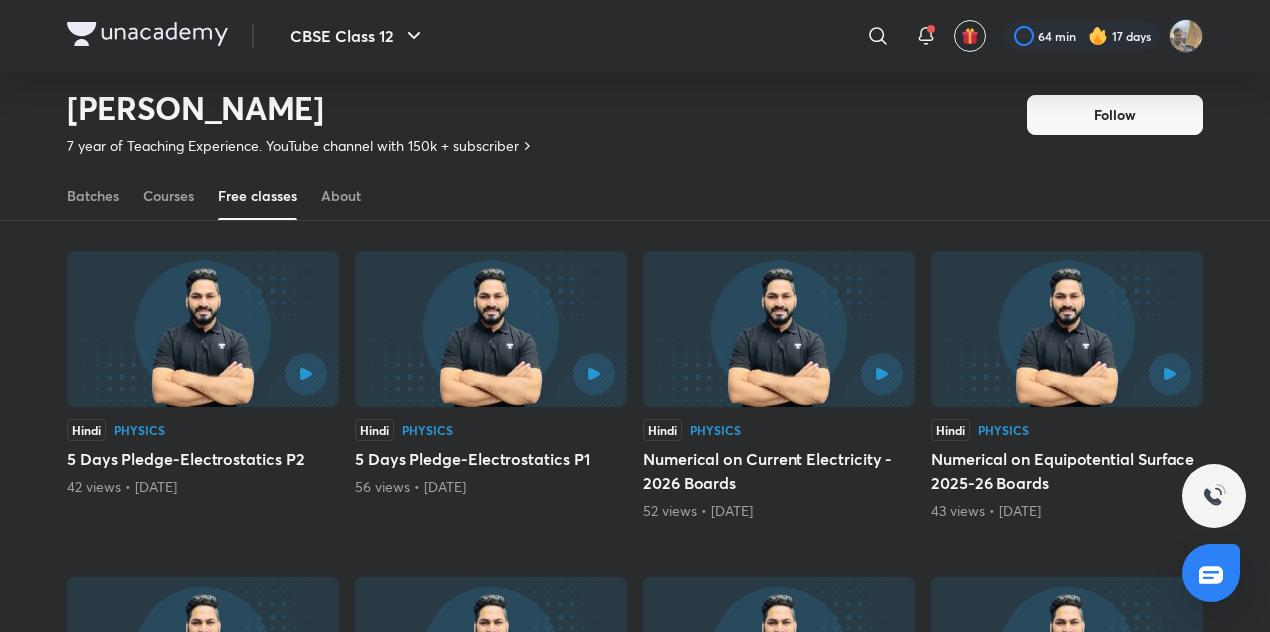 scroll, scrollTop: 451, scrollLeft: 0, axis: vertical 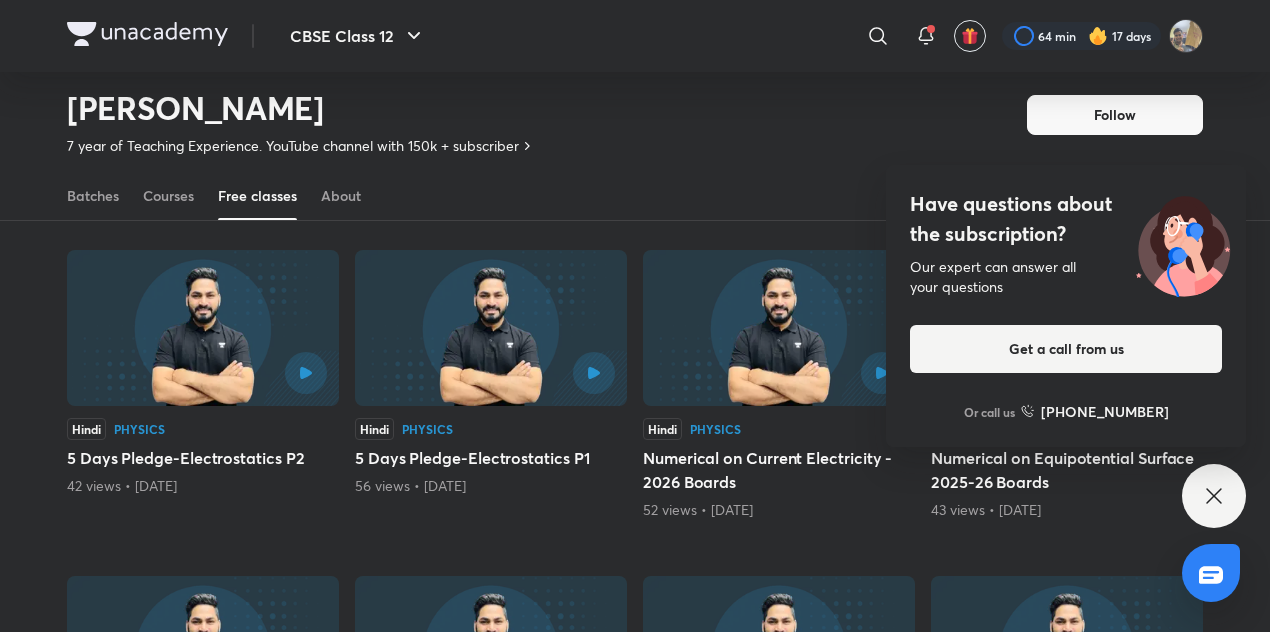 click on "Have questions about the subscription? Our expert can answer all your questions Get a call from us Or call us +91 8585858585" at bounding box center (1214, 496) 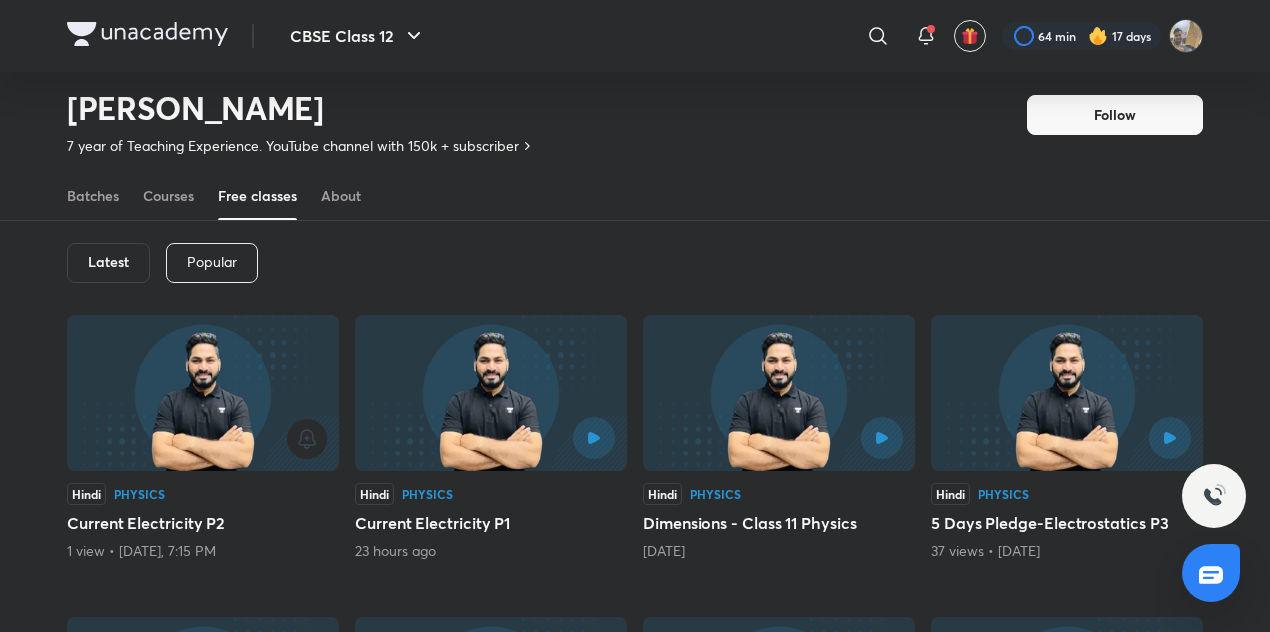 scroll, scrollTop: 81, scrollLeft: 0, axis: vertical 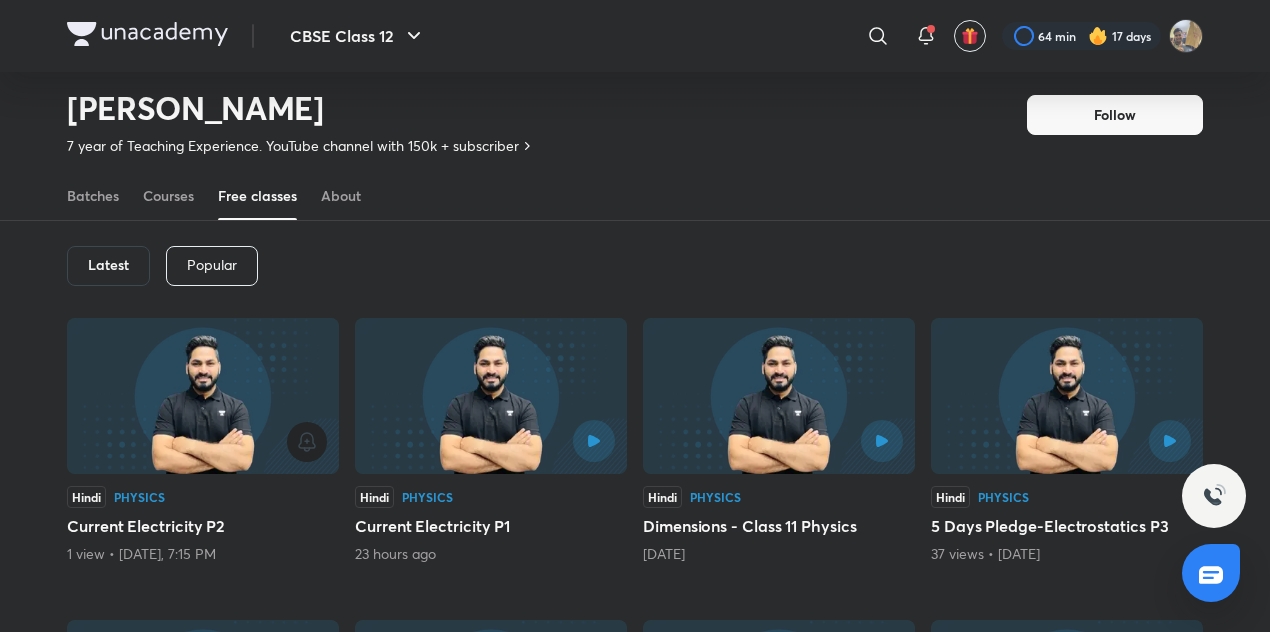 click 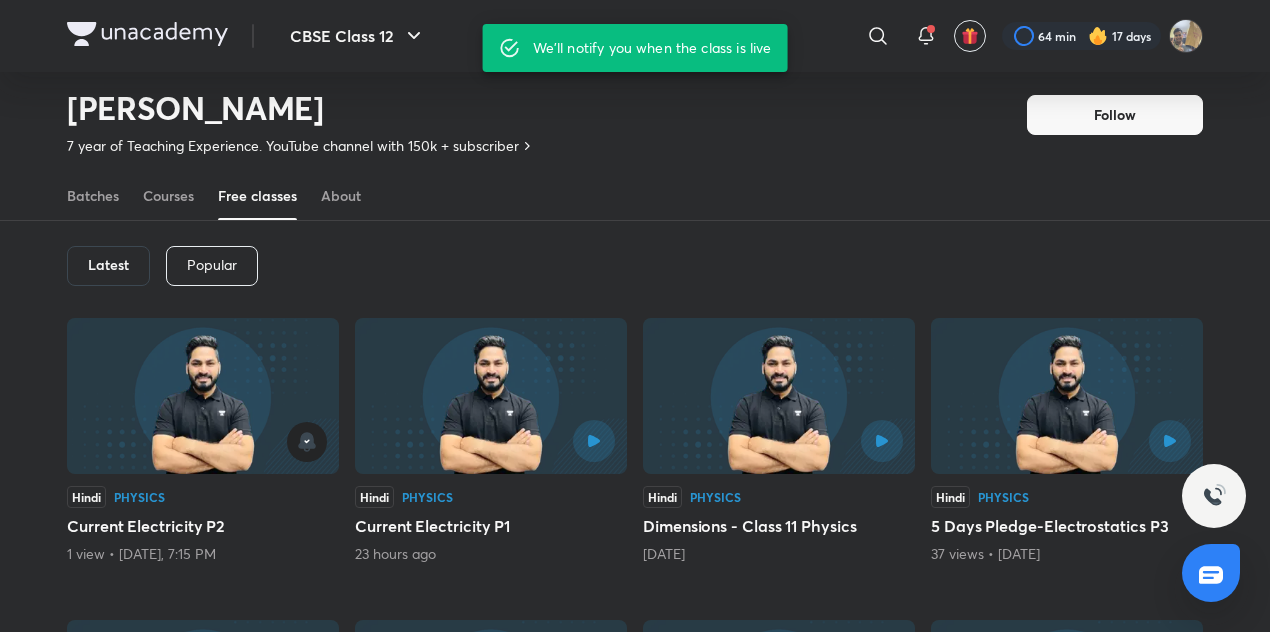 click at bounding box center (203, 396) 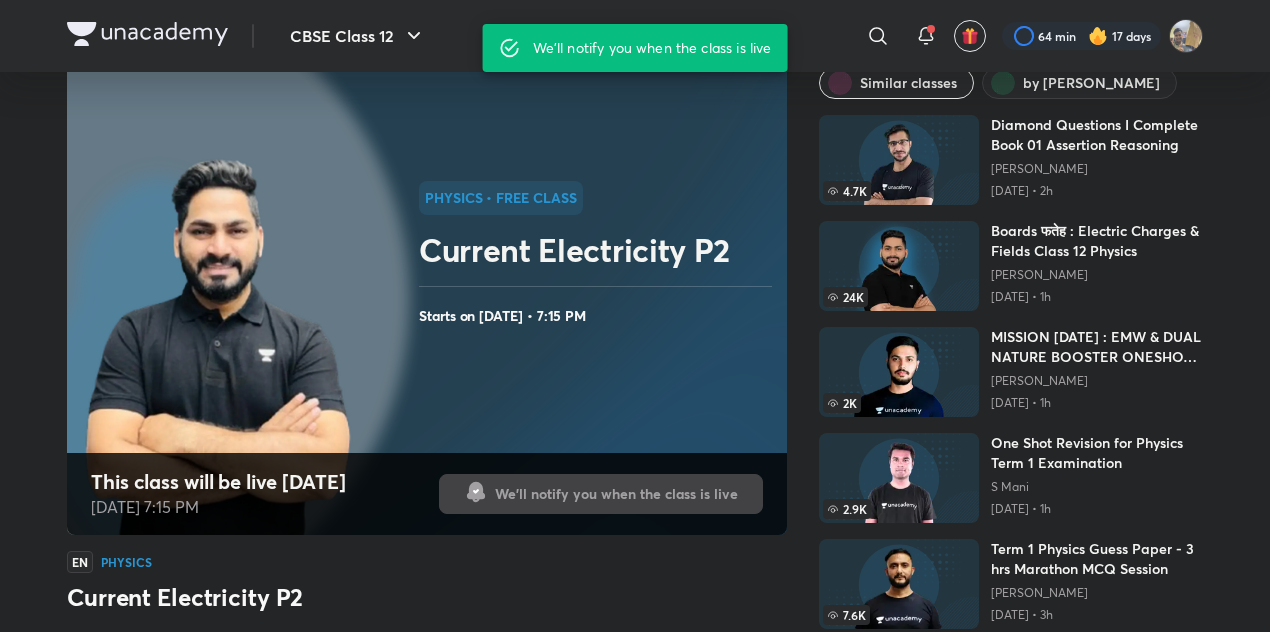 scroll, scrollTop: 0, scrollLeft: 0, axis: both 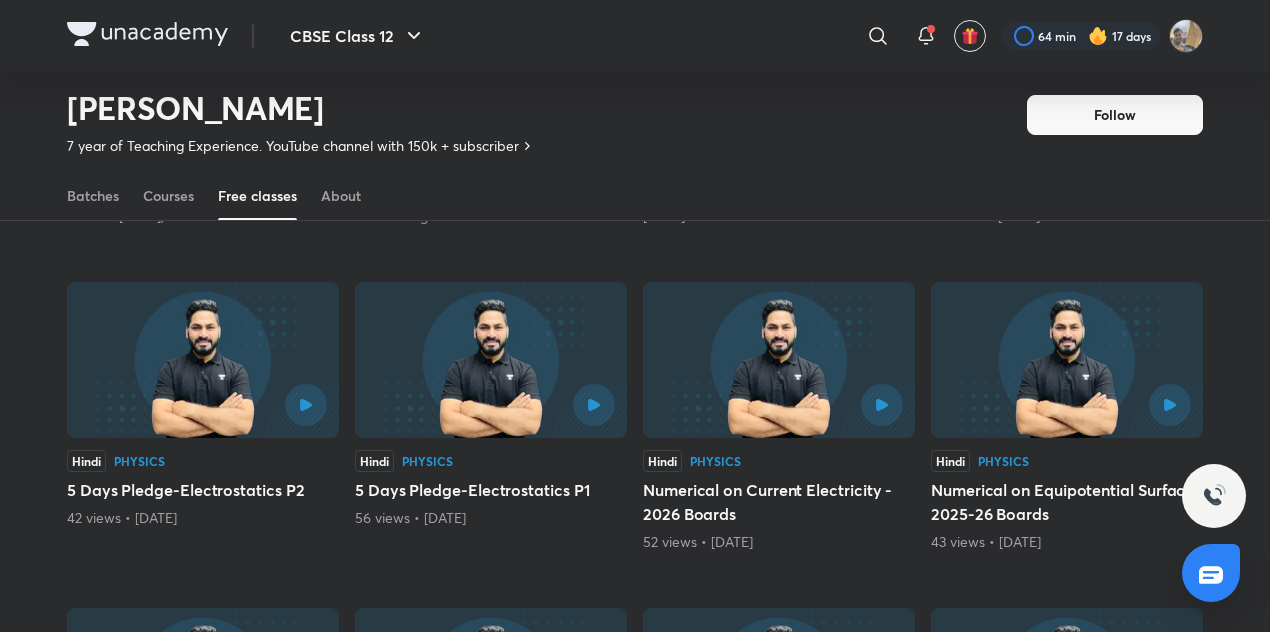 click at bounding box center [491, 360] 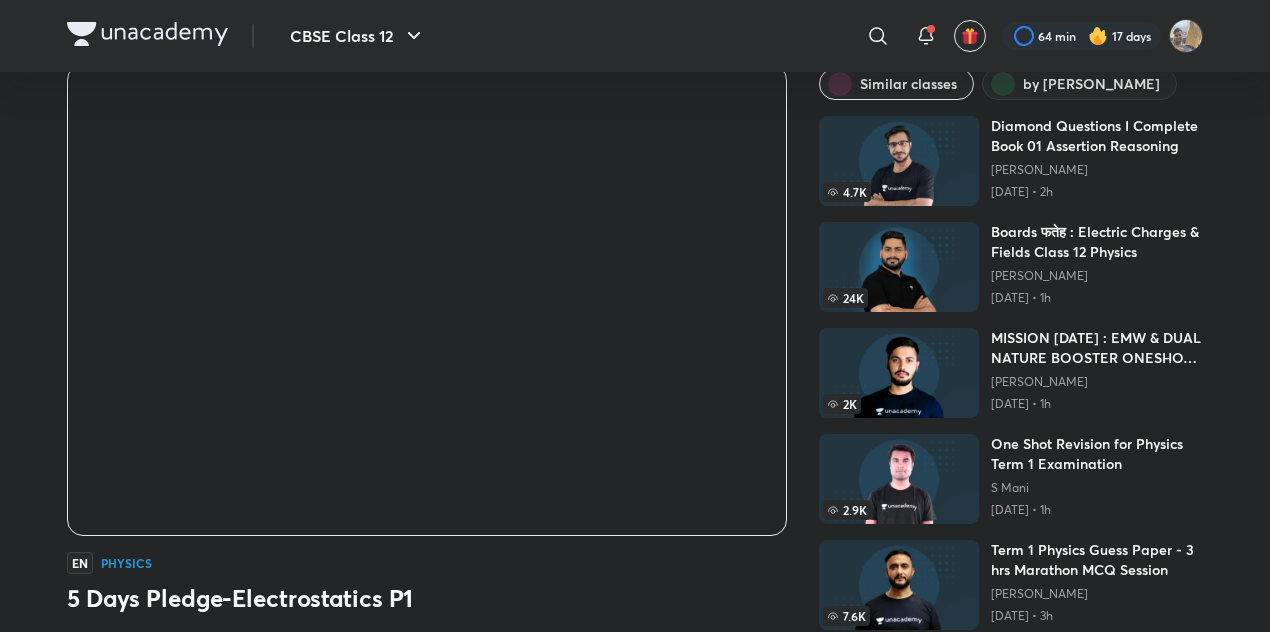 scroll, scrollTop: 0, scrollLeft: 0, axis: both 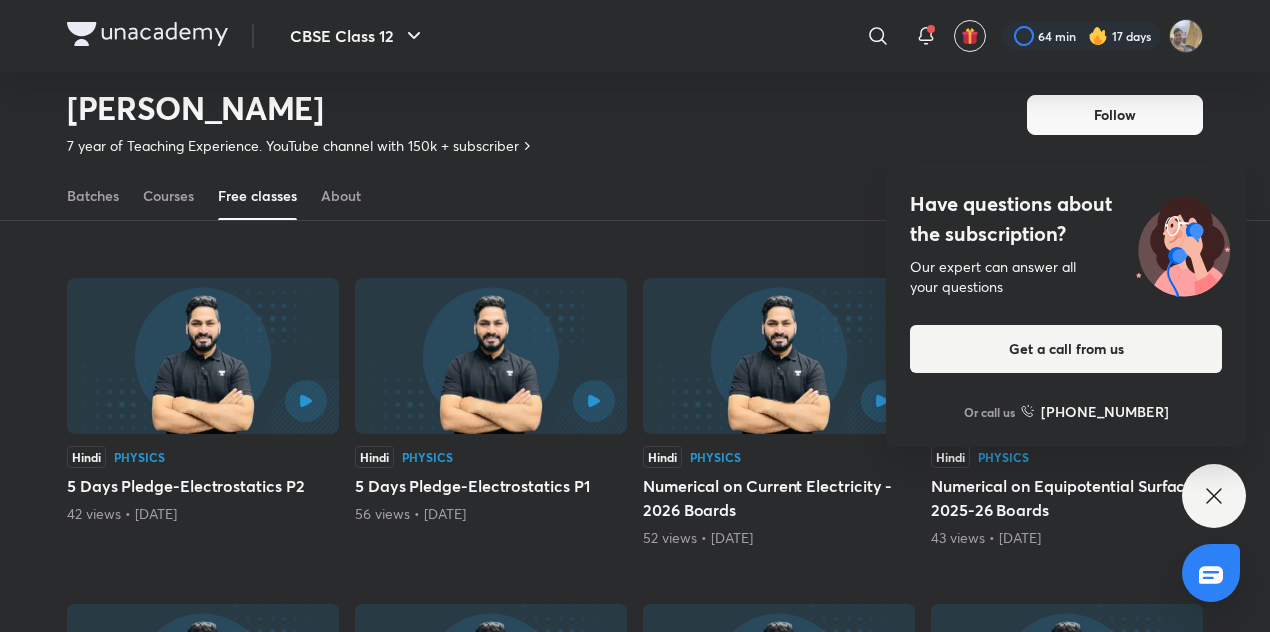click at bounding box center [203, 356] 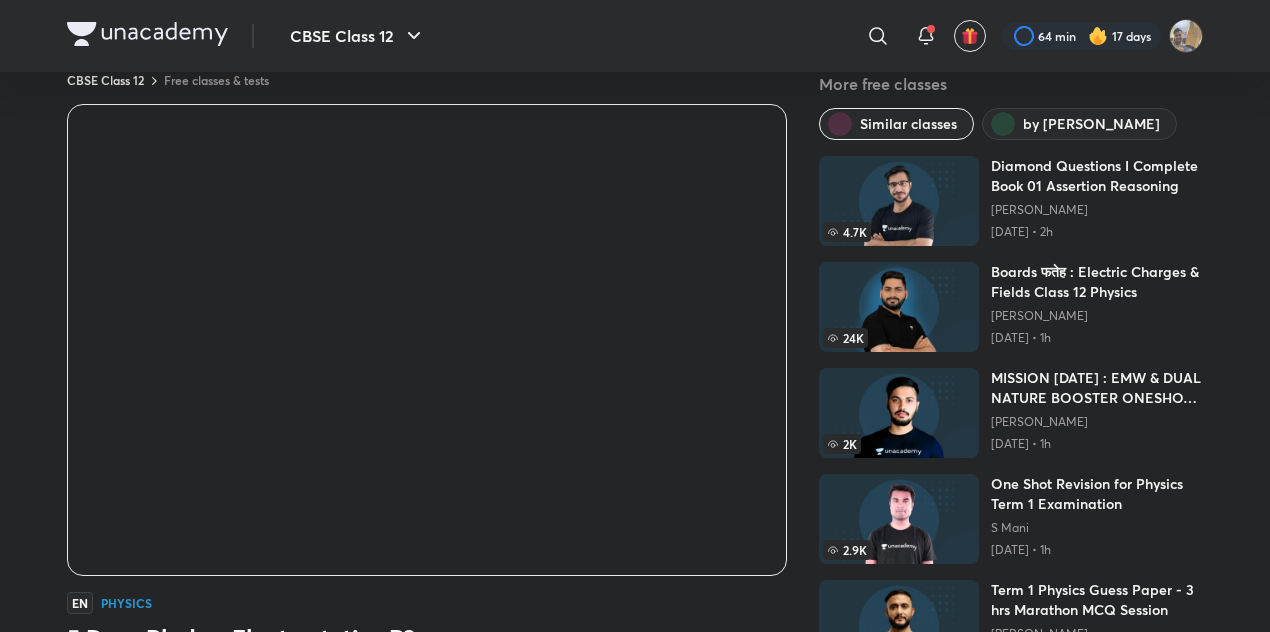 scroll, scrollTop: 0, scrollLeft: 0, axis: both 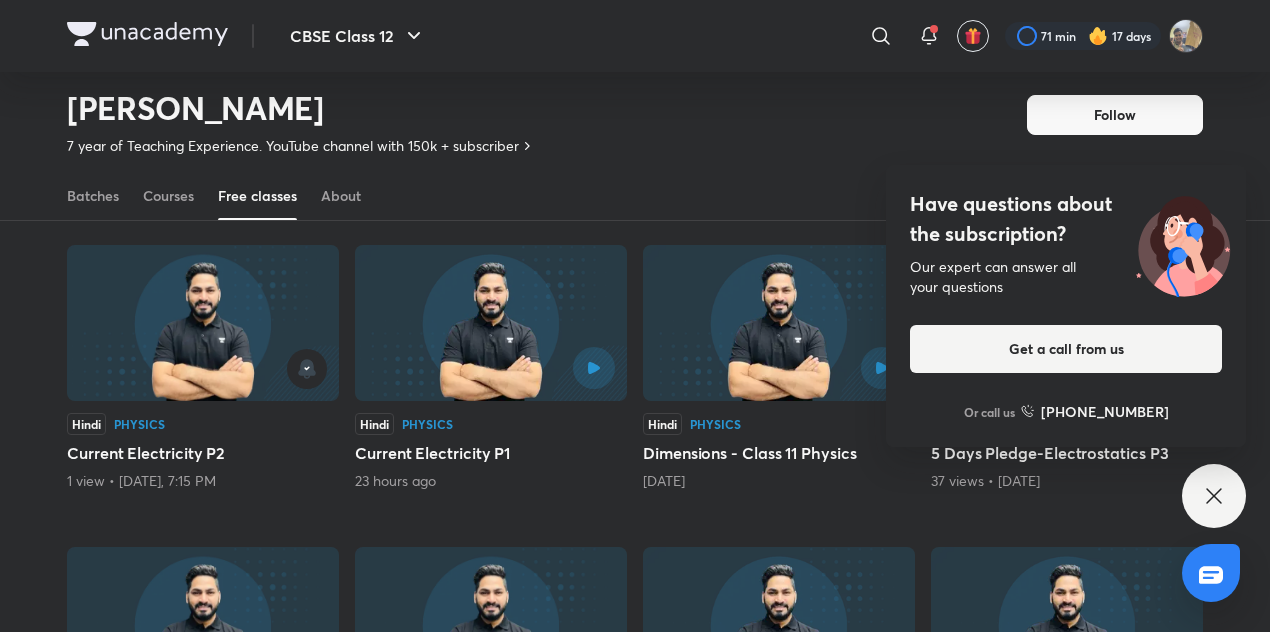 click on "Have questions about the subscription? Our expert can answer all your questions Get a call from us Or call us +91 8585858585" at bounding box center (1214, 496) 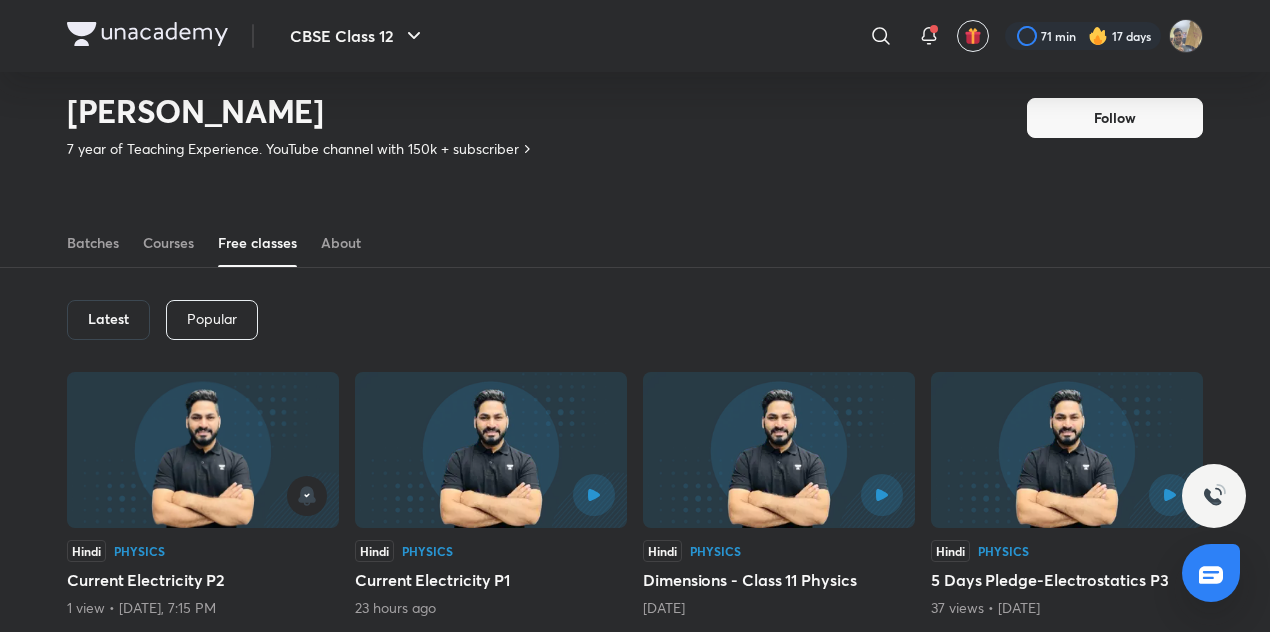 scroll, scrollTop: 0, scrollLeft: 0, axis: both 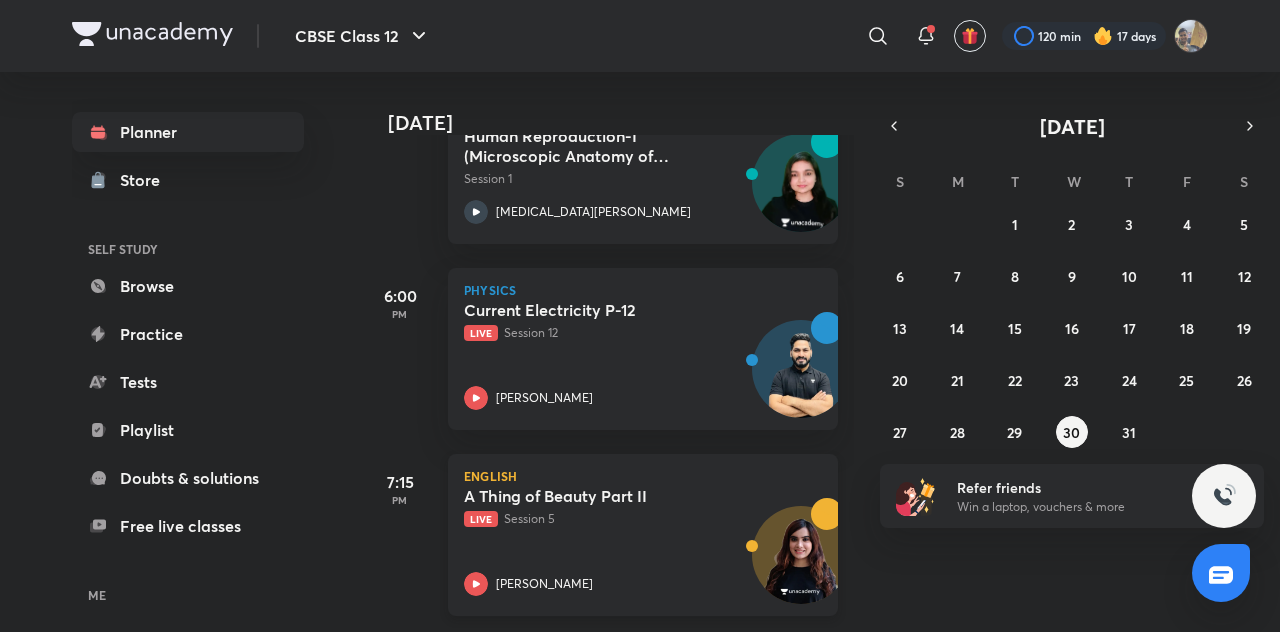 click on "English" at bounding box center [643, 476] 